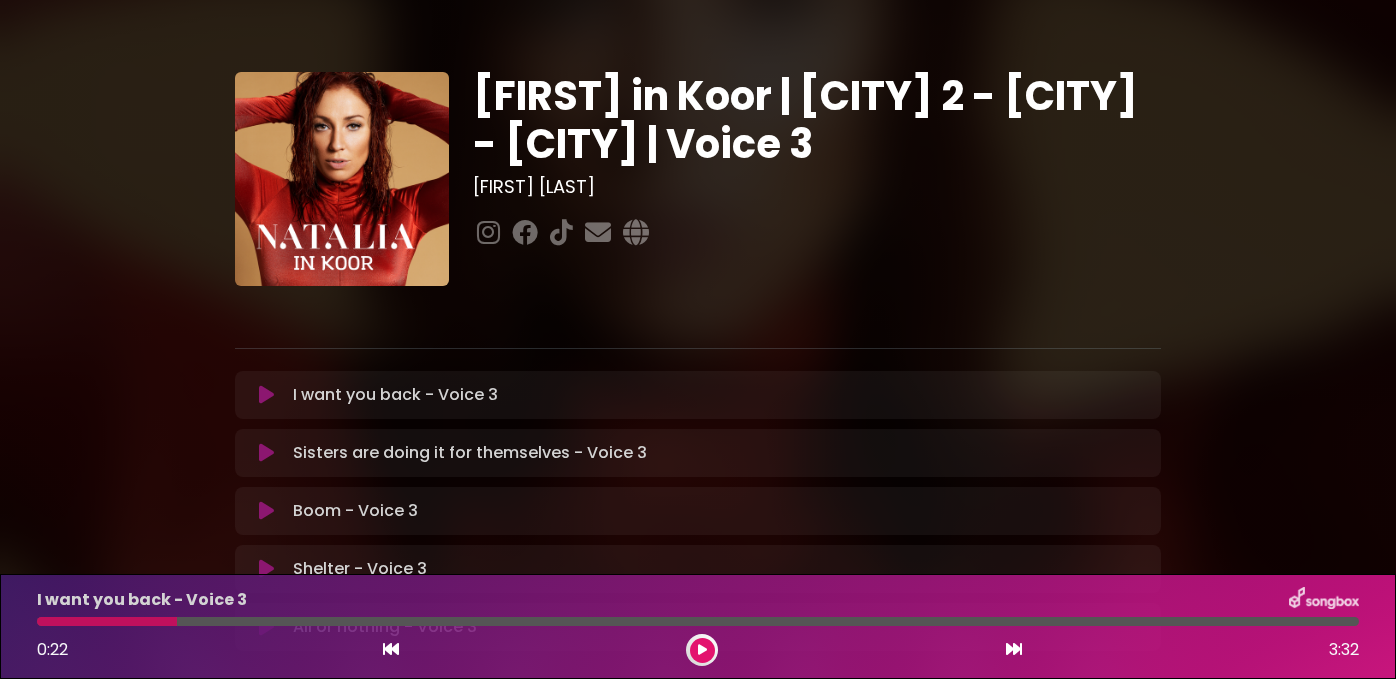 scroll, scrollTop: 0, scrollLeft: 0, axis: both 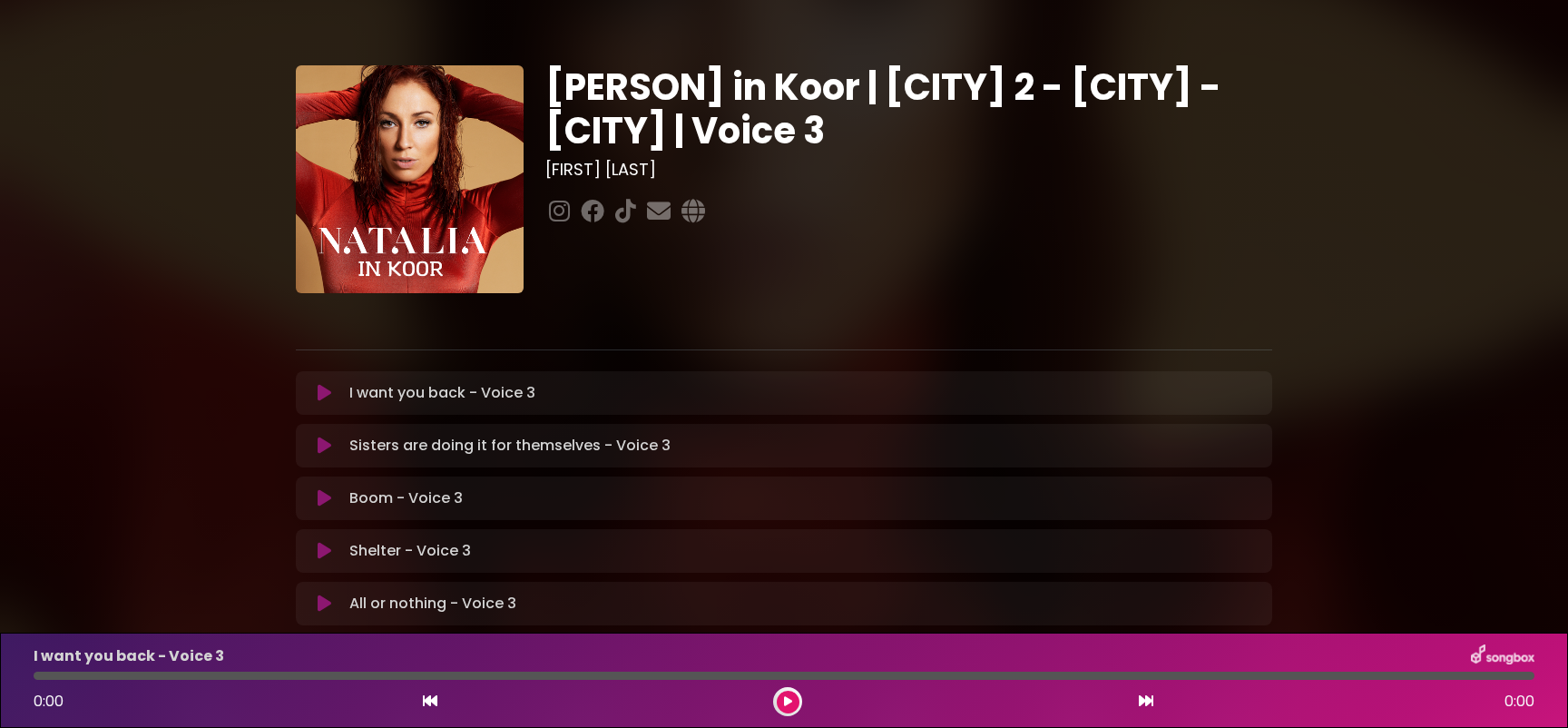 click at bounding box center (788, 702) 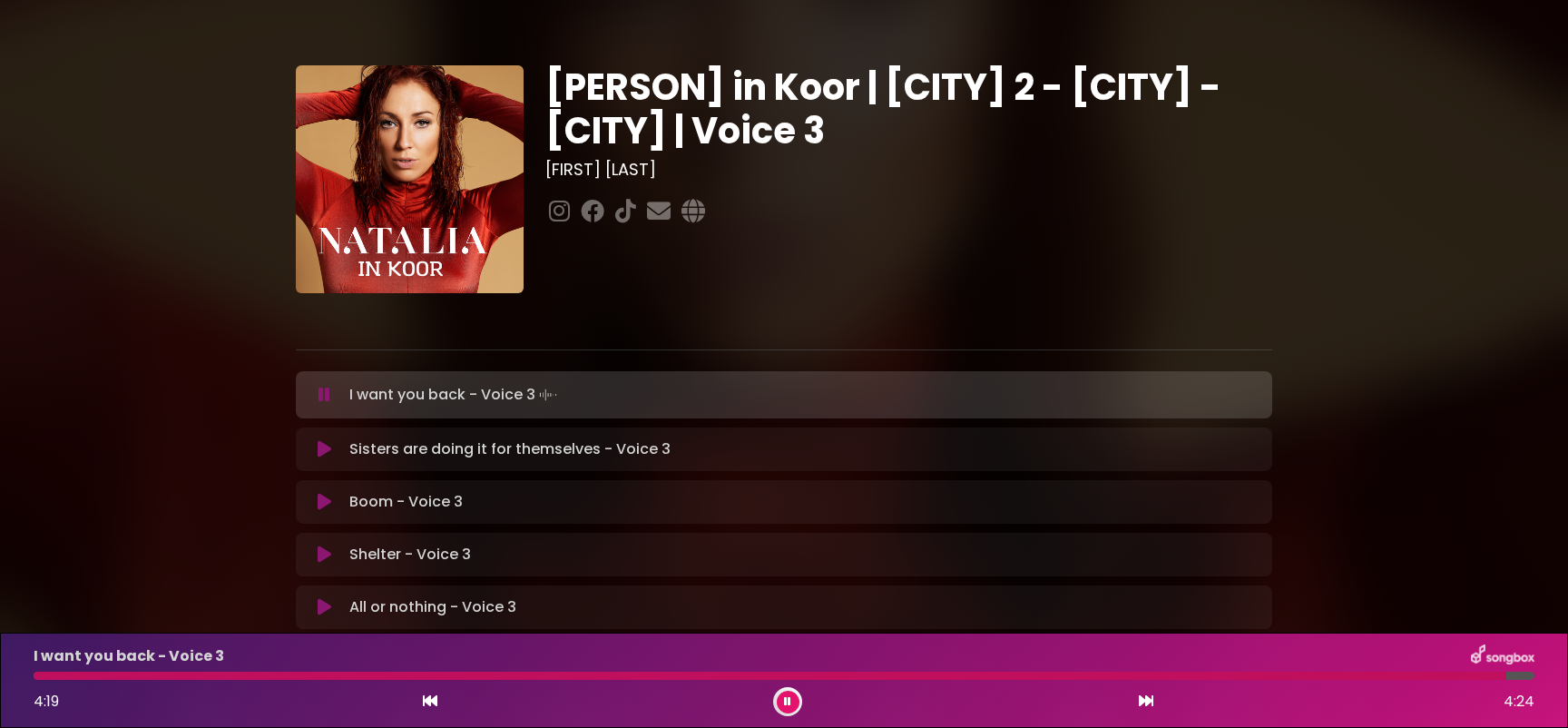 click at bounding box center (788, 702) 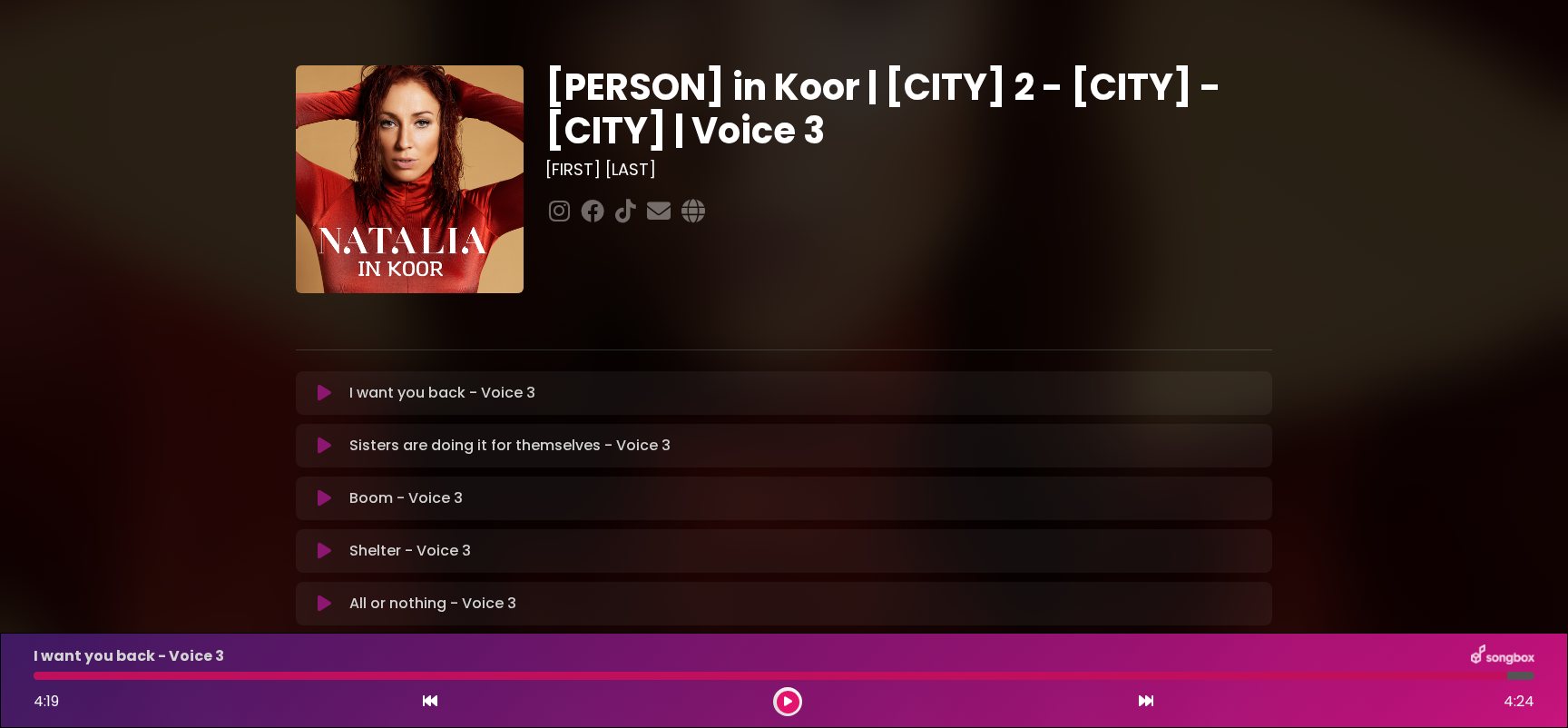 click at bounding box center (770, 675) 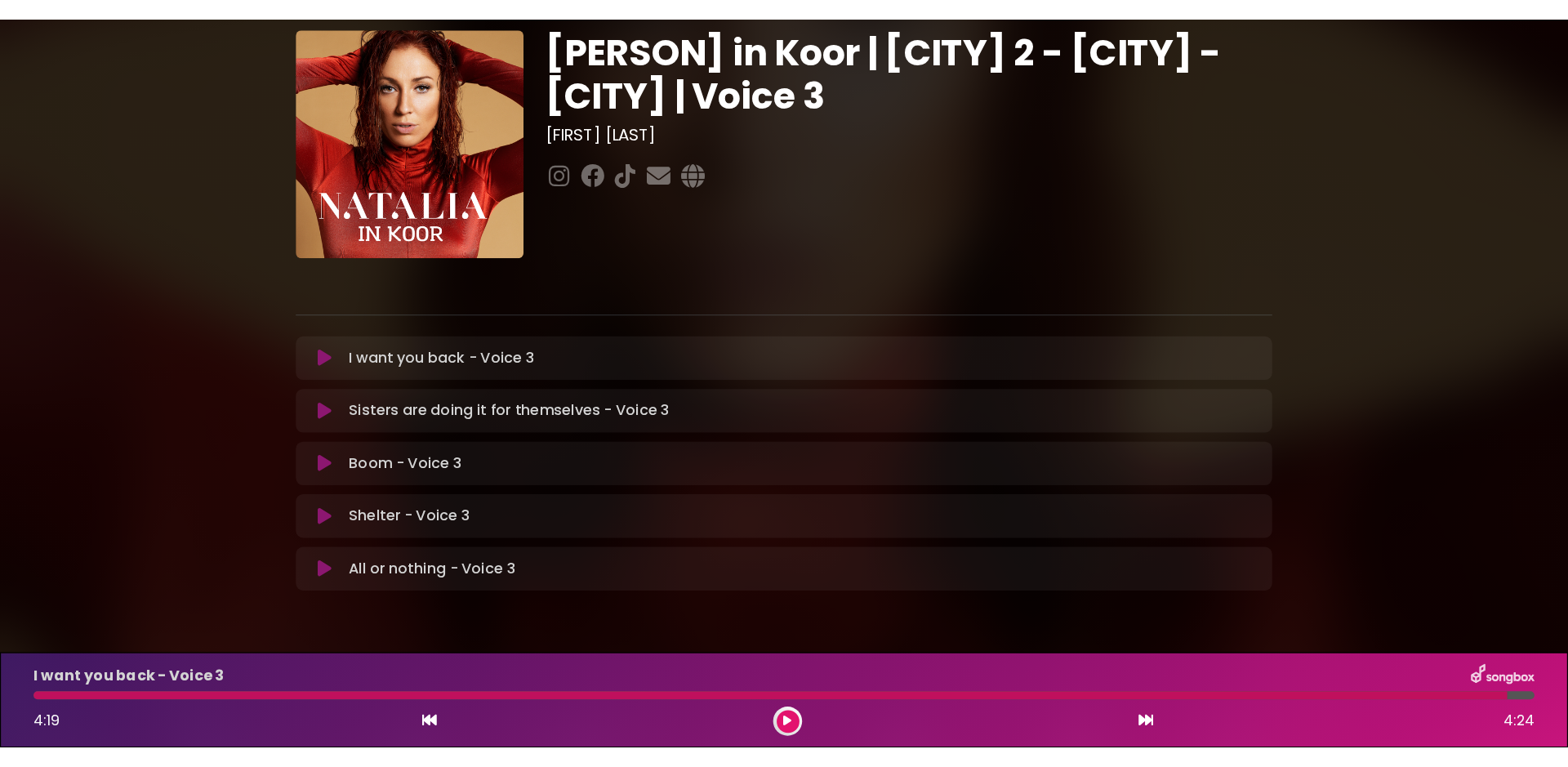 scroll, scrollTop: 97, scrollLeft: 0, axis: vertical 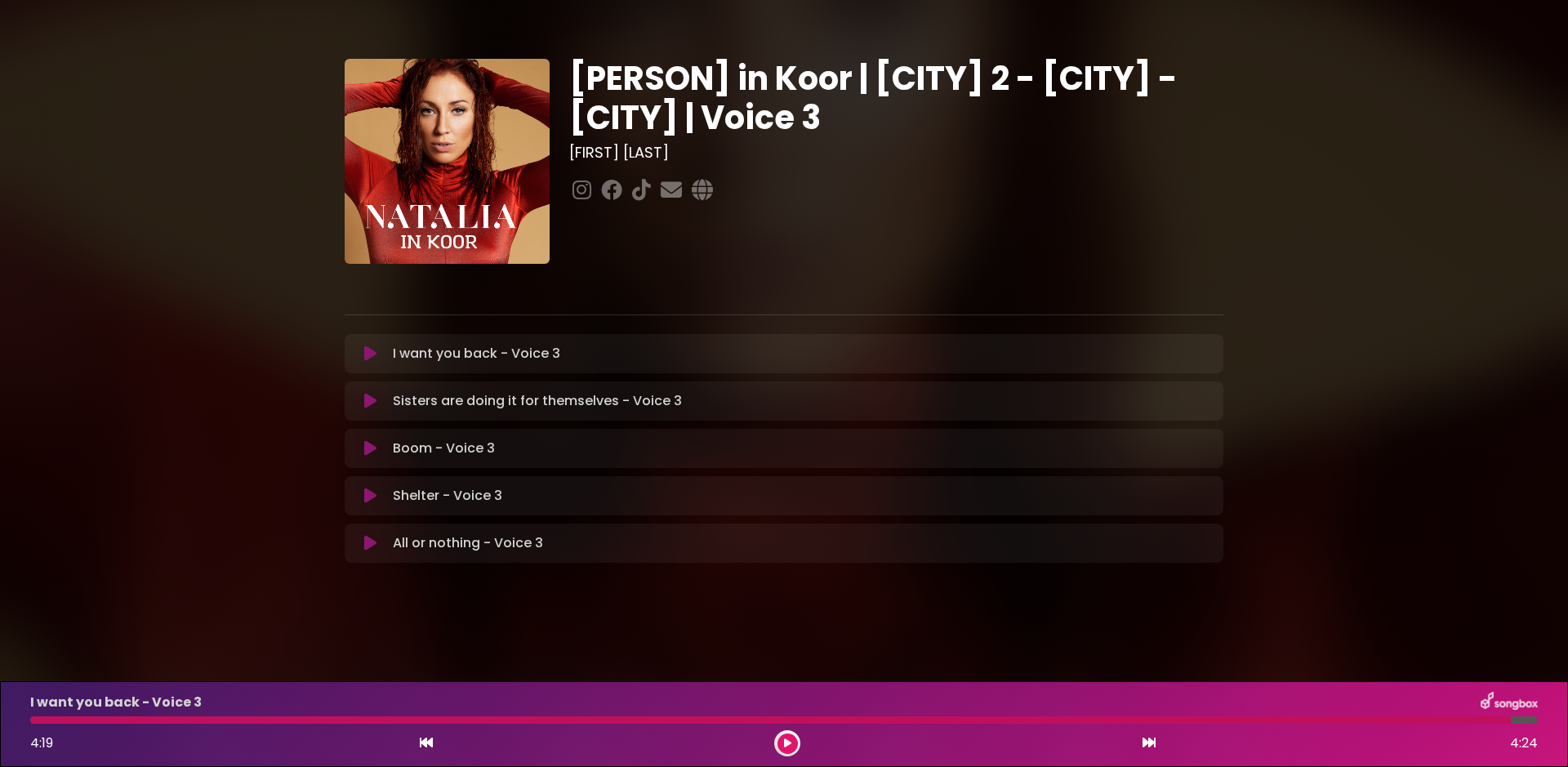 click at bounding box center [770, 720] 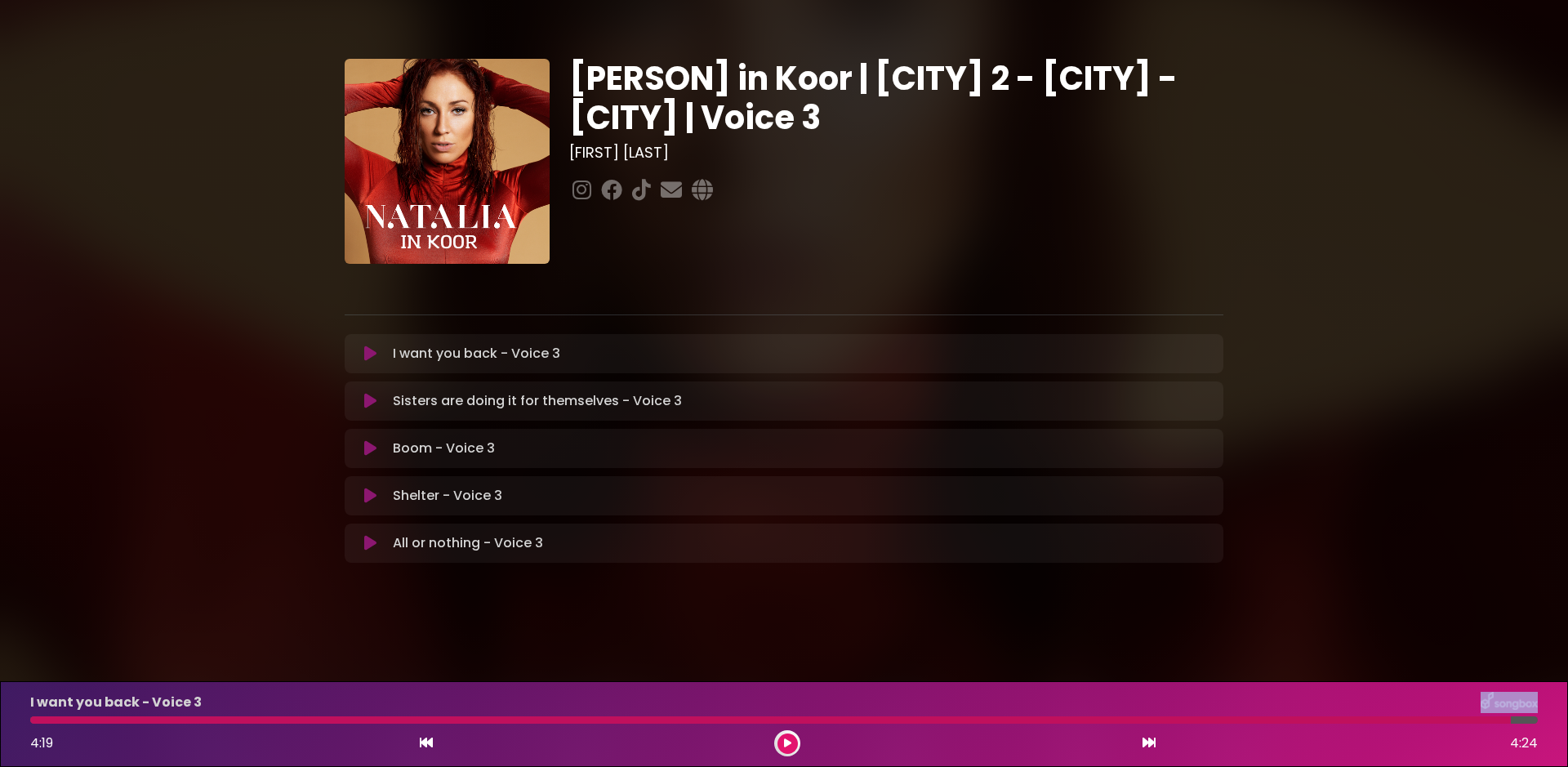 drag, startPoint x: 680, startPoint y: 722, endPoint x: 681, endPoint y: 702, distance: 20.024984 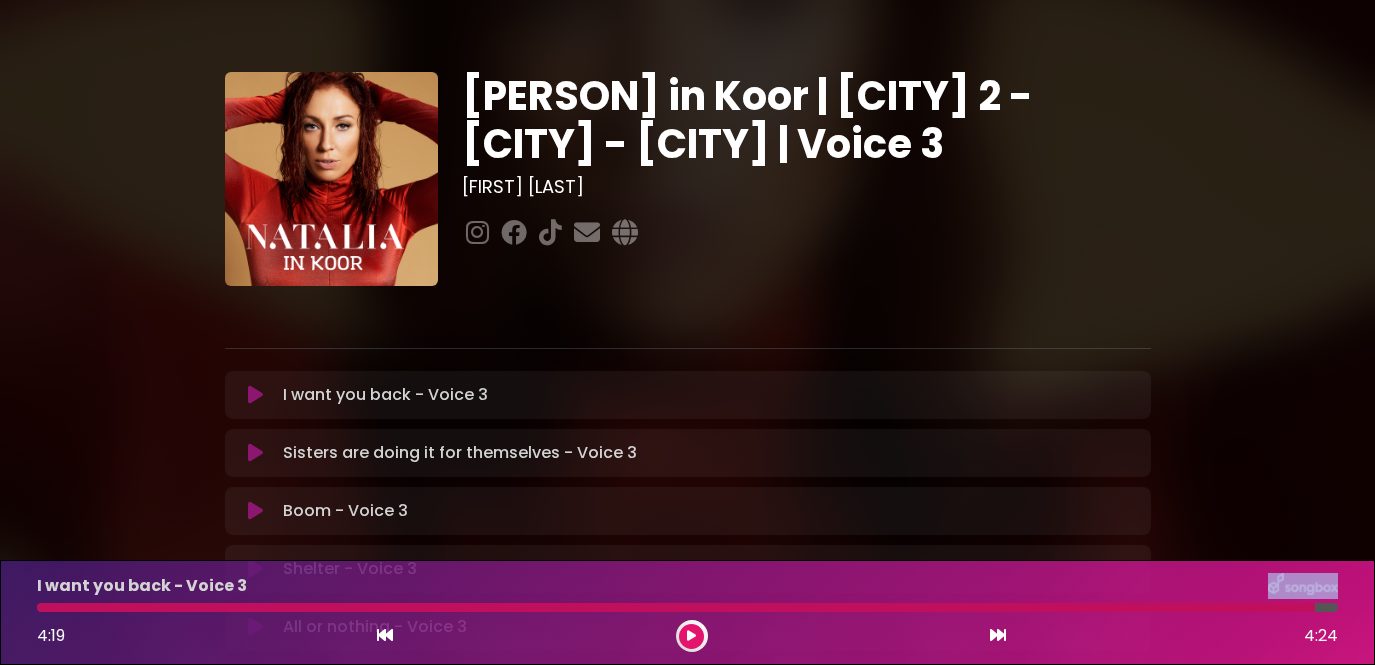 drag, startPoint x: 1310, startPoint y: 610, endPoint x: 1313, endPoint y: 573, distance: 37.12142 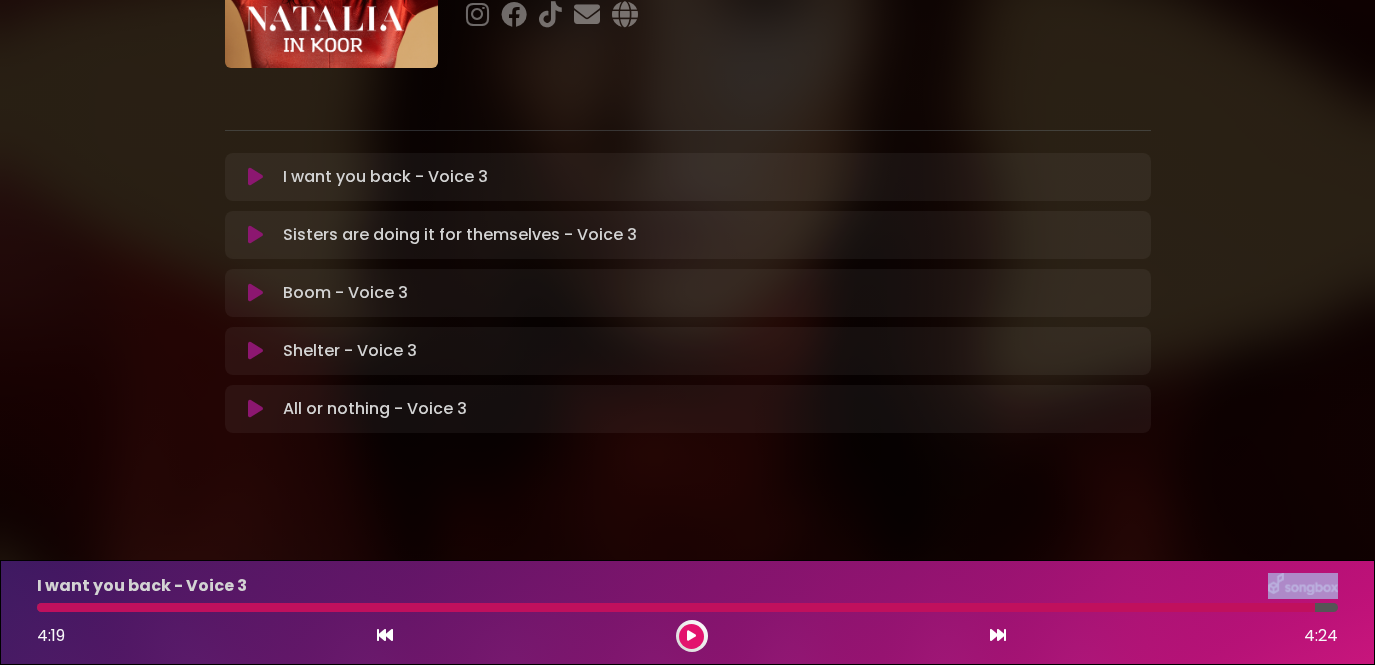 scroll, scrollTop: 4, scrollLeft: 0, axis: vertical 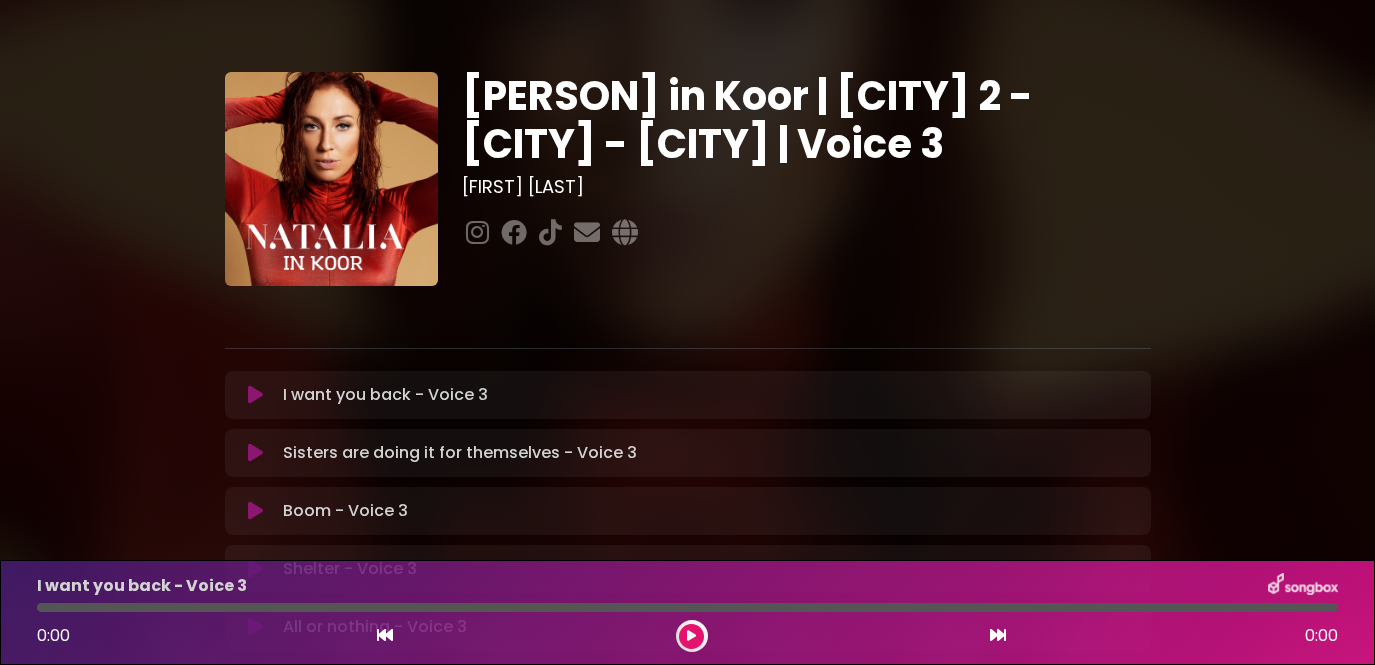 click at bounding box center [691, 636] 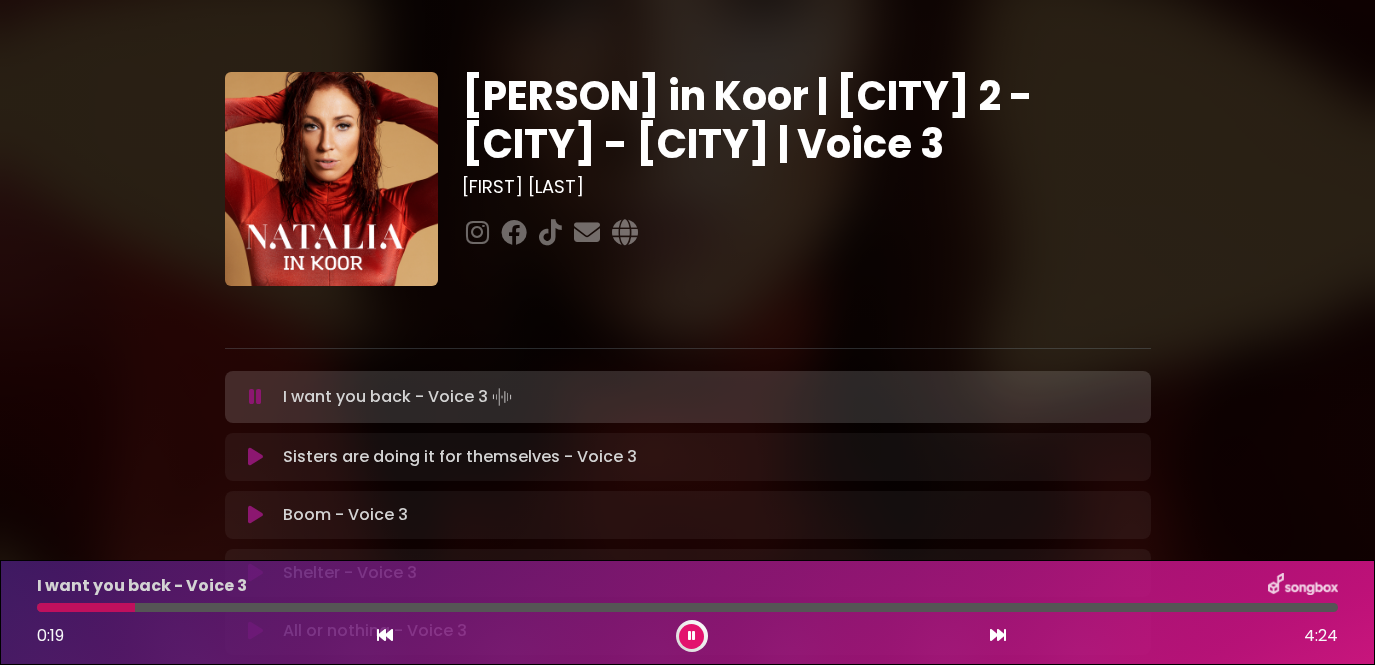 click on "0:19
4:24" at bounding box center (687, 636) 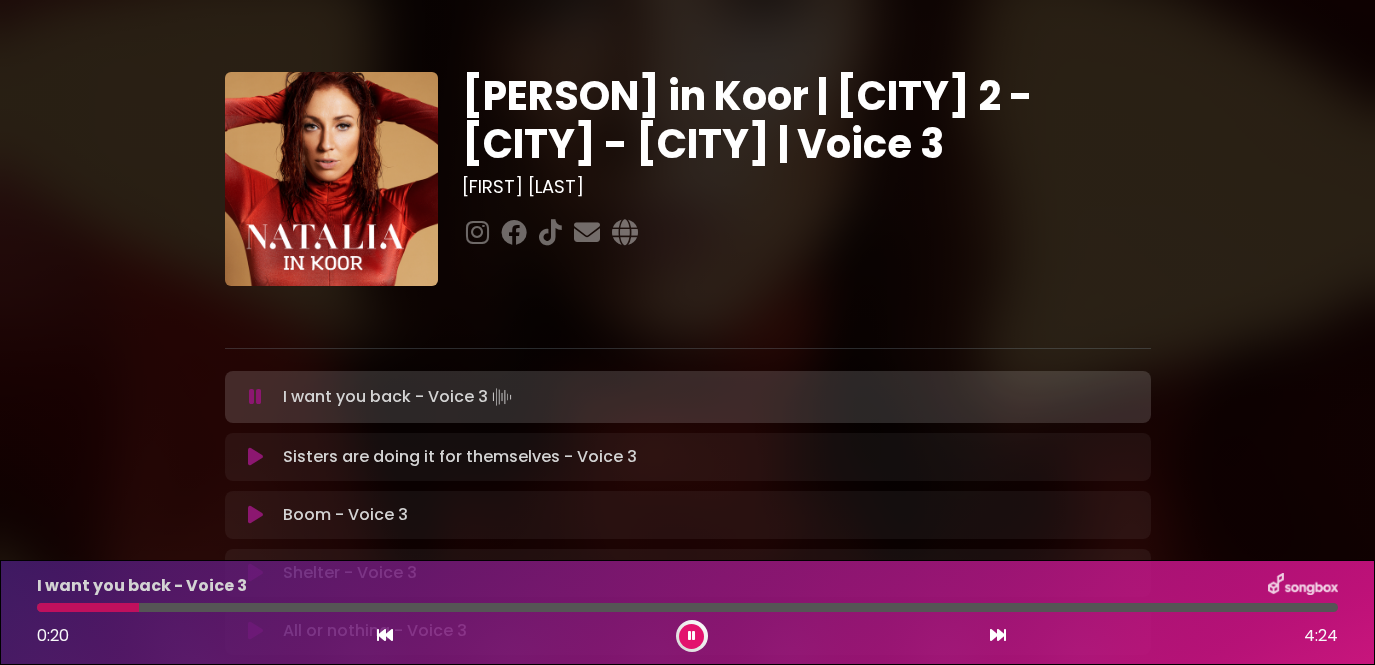 click at bounding box center (692, 636) 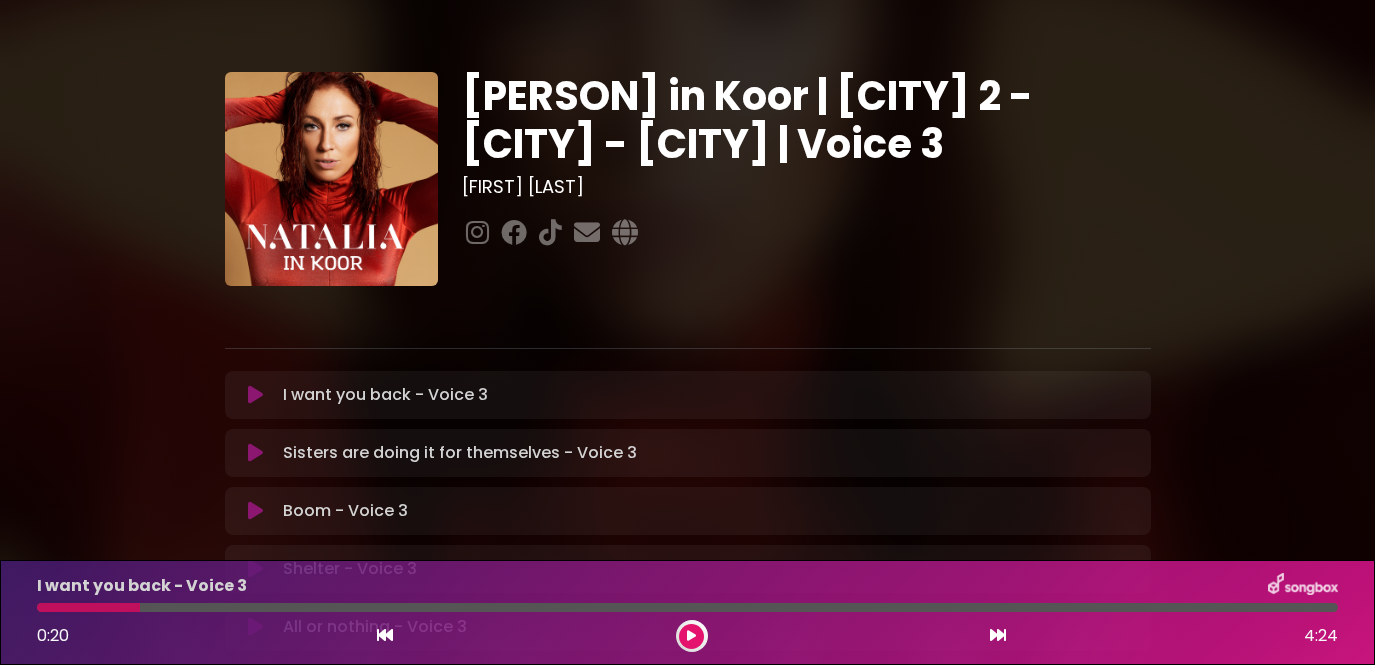 click at bounding box center [385, 635] 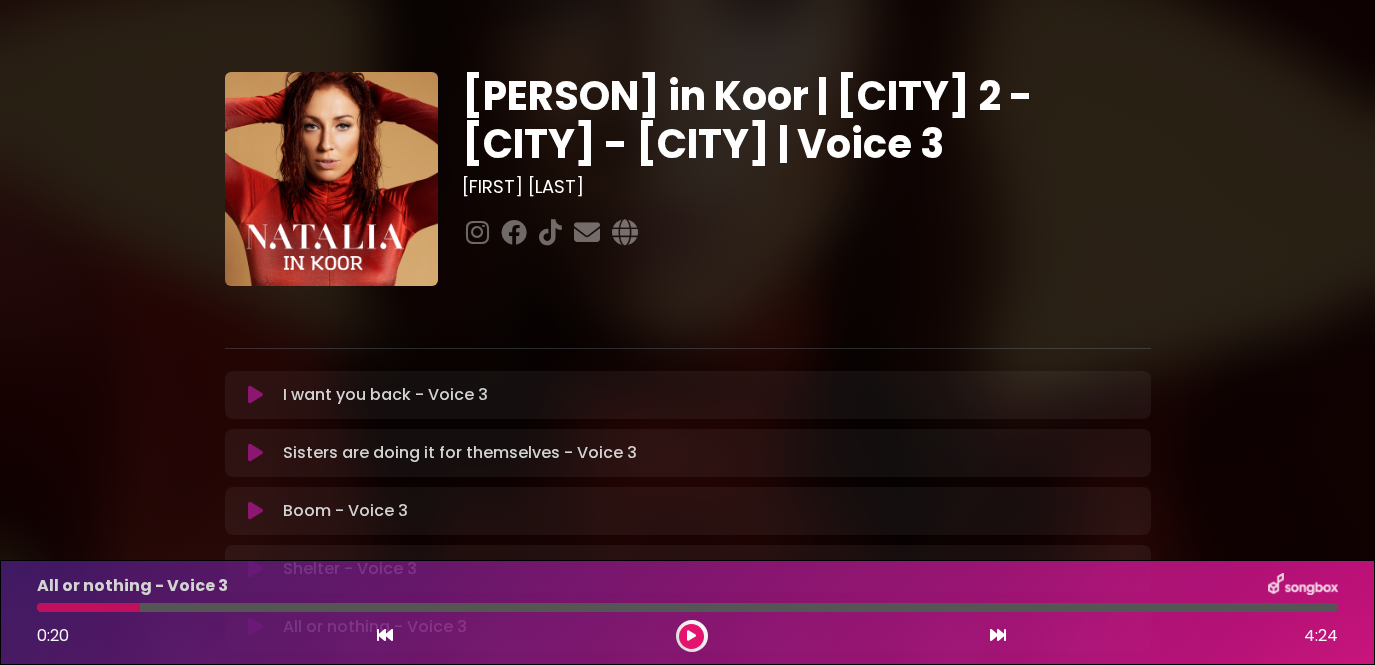 click at bounding box center [998, 635] 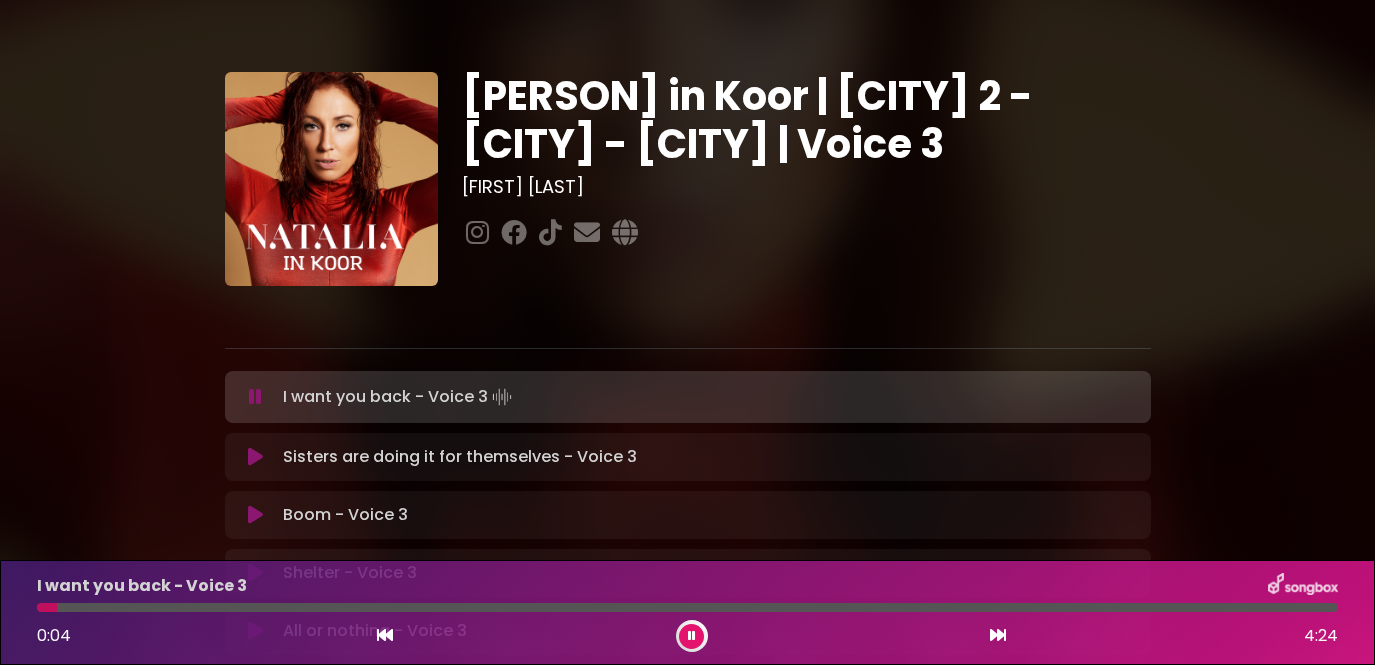 click at bounding box center (385, 635) 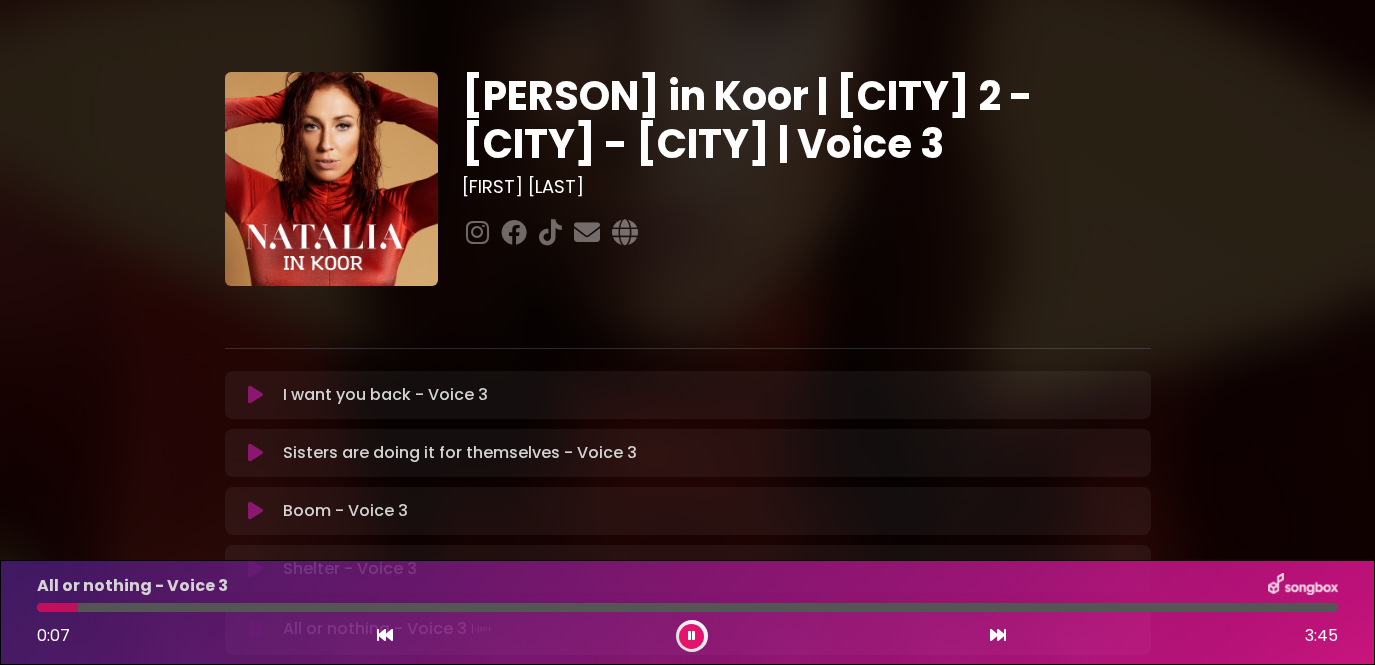 click at bounding box center [385, 635] 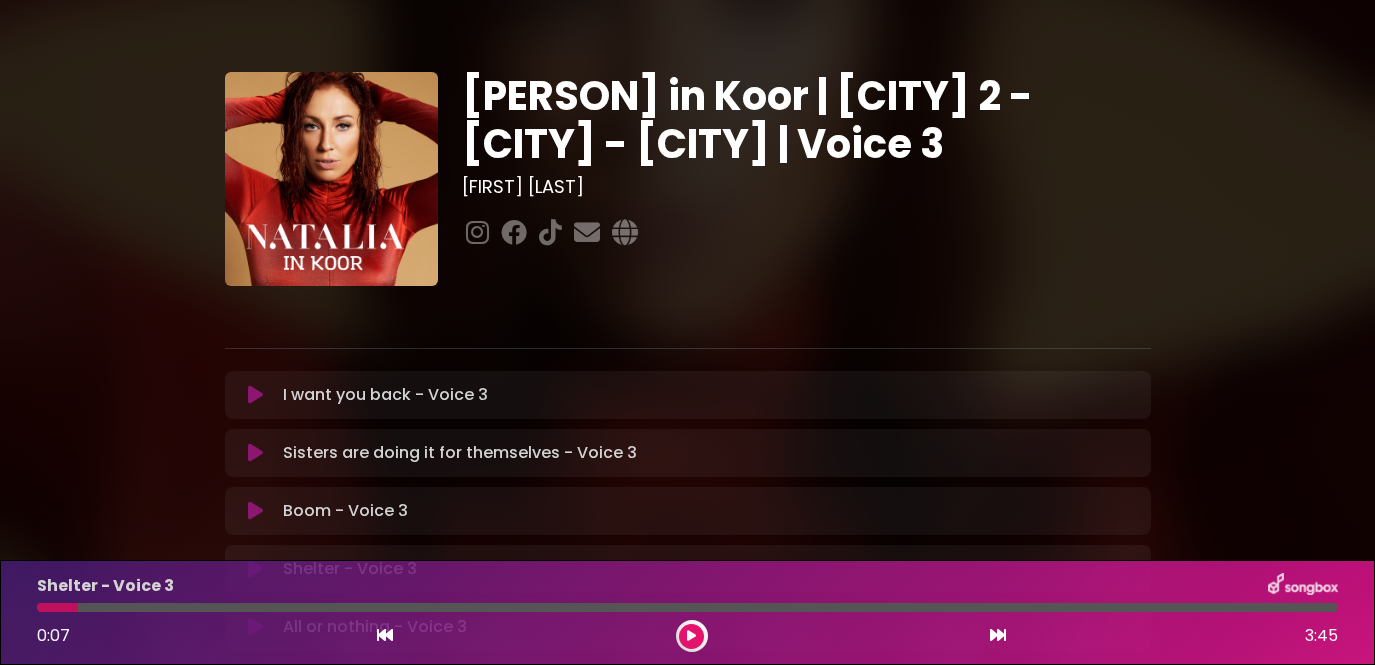 click at bounding box center [385, 635] 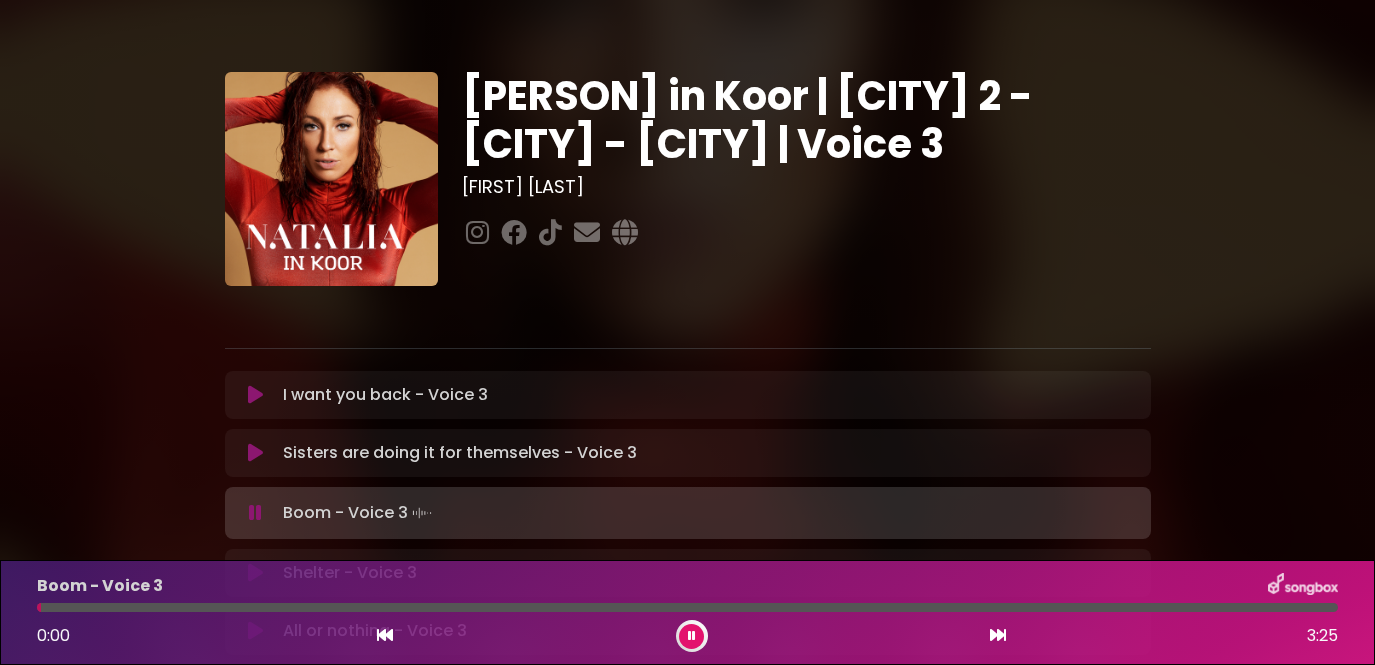 click at bounding box center [385, 635] 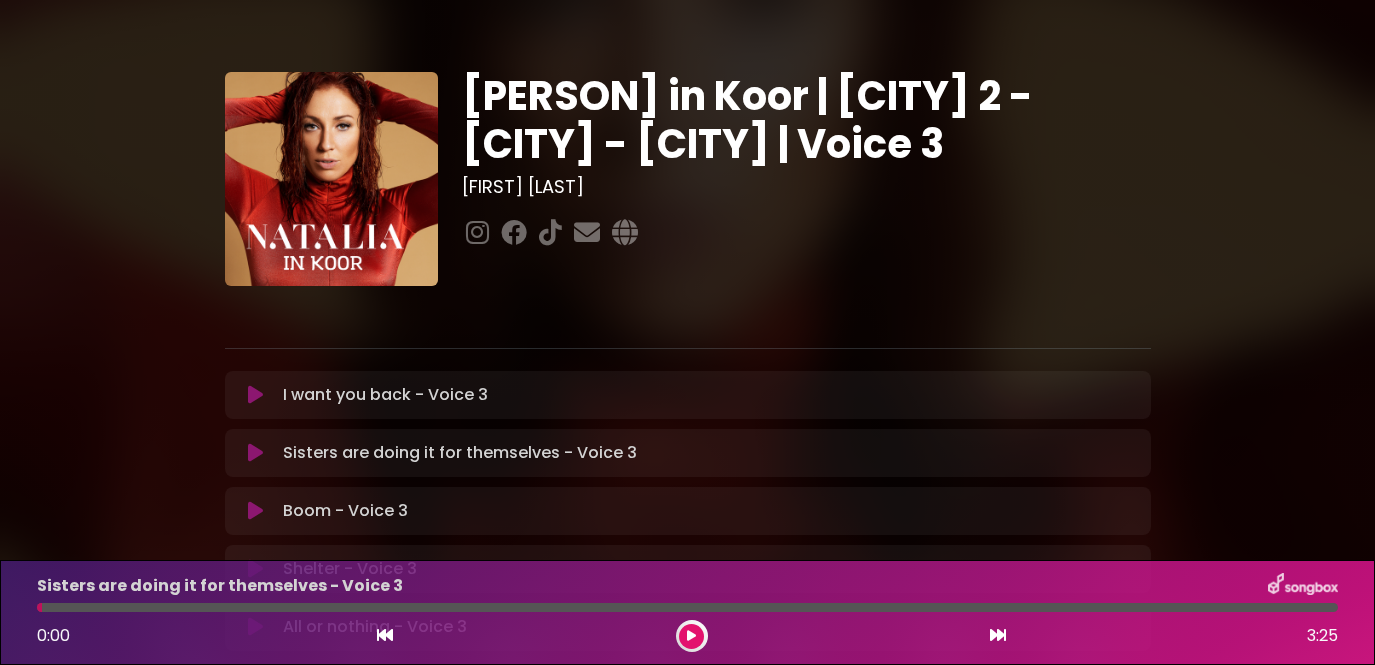 click at bounding box center (385, 635) 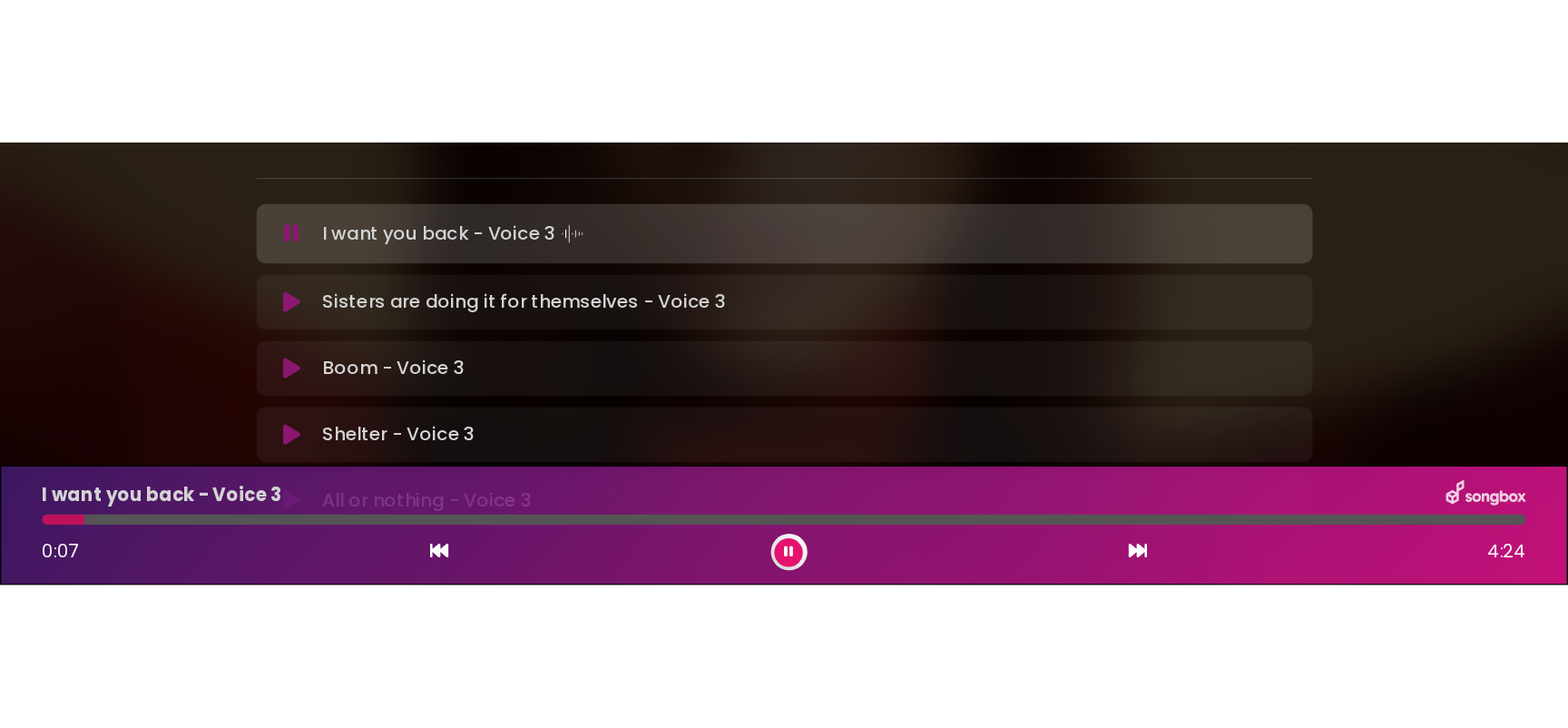 scroll, scrollTop: 300, scrollLeft: 0, axis: vertical 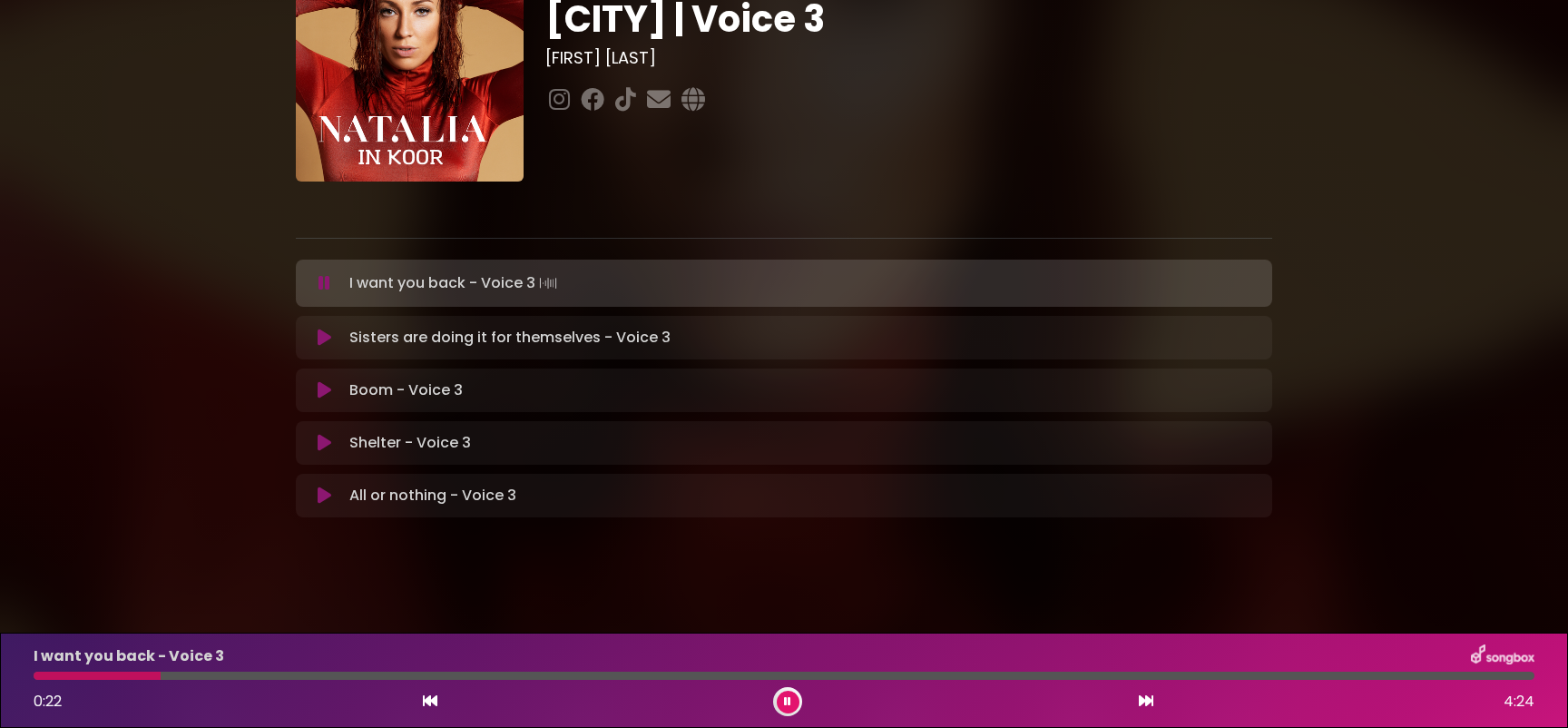 click at bounding box center [430, 701] 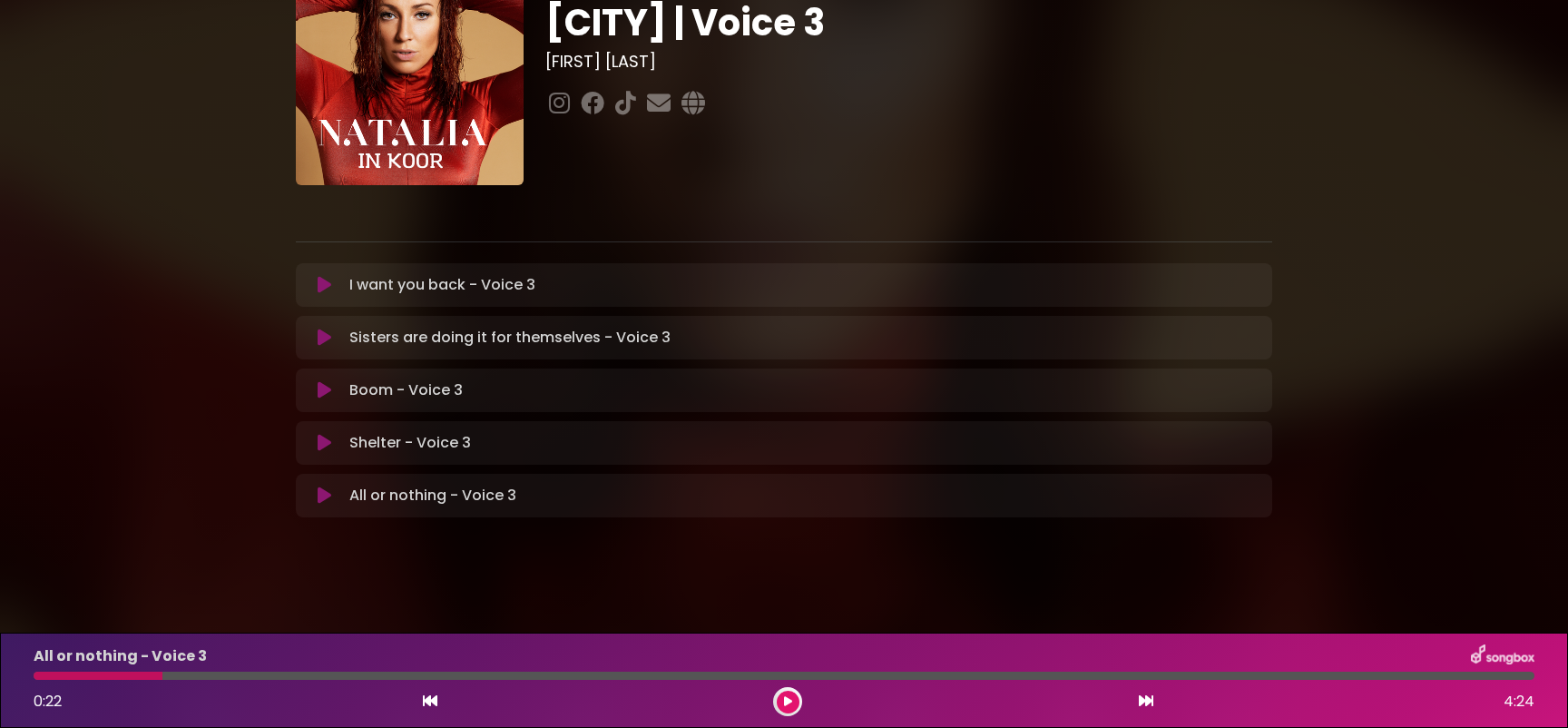 scroll, scrollTop: 108, scrollLeft: 0, axis: vertical 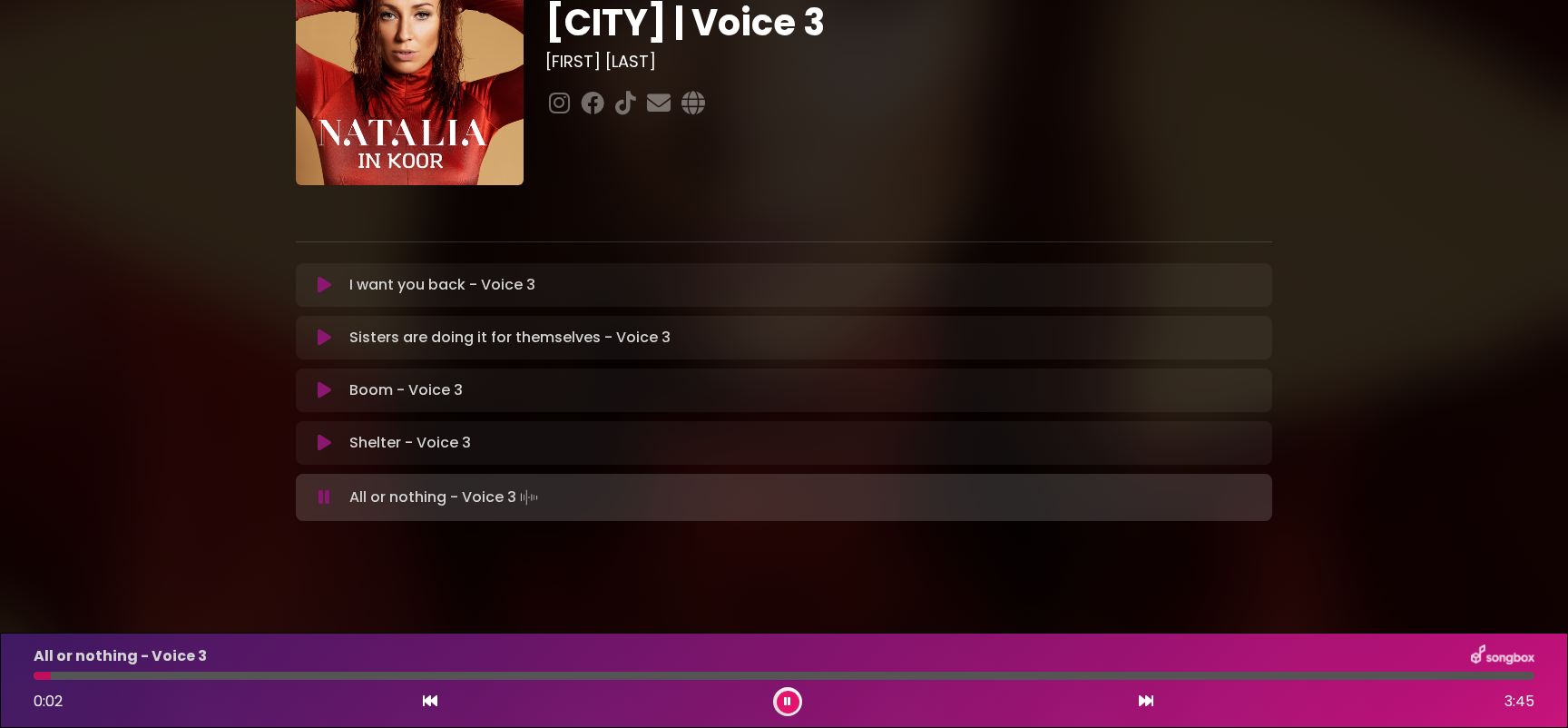 click on "I want you back - Voice 3
Loading Track..." at bounding box center (801, 285) 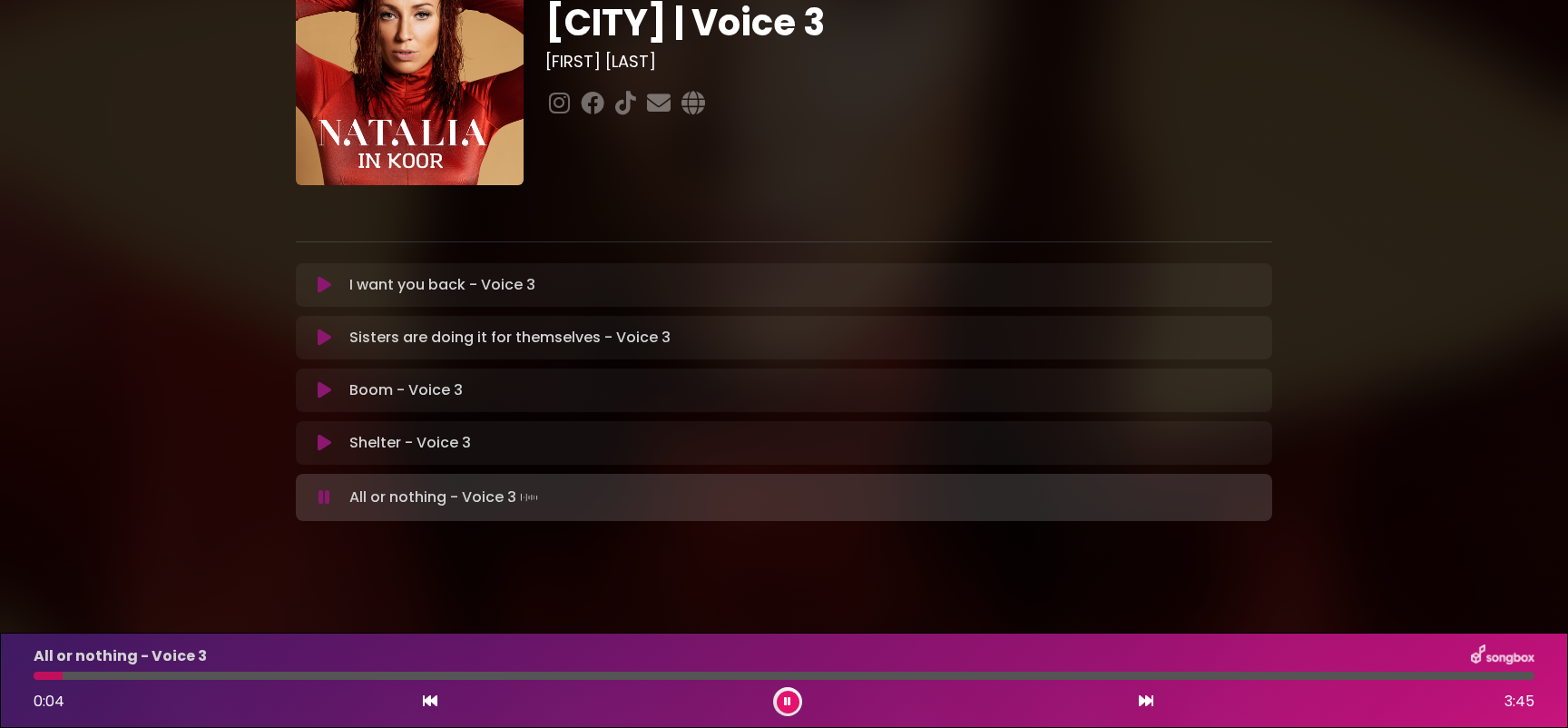 click at bounding box center [430, 701] 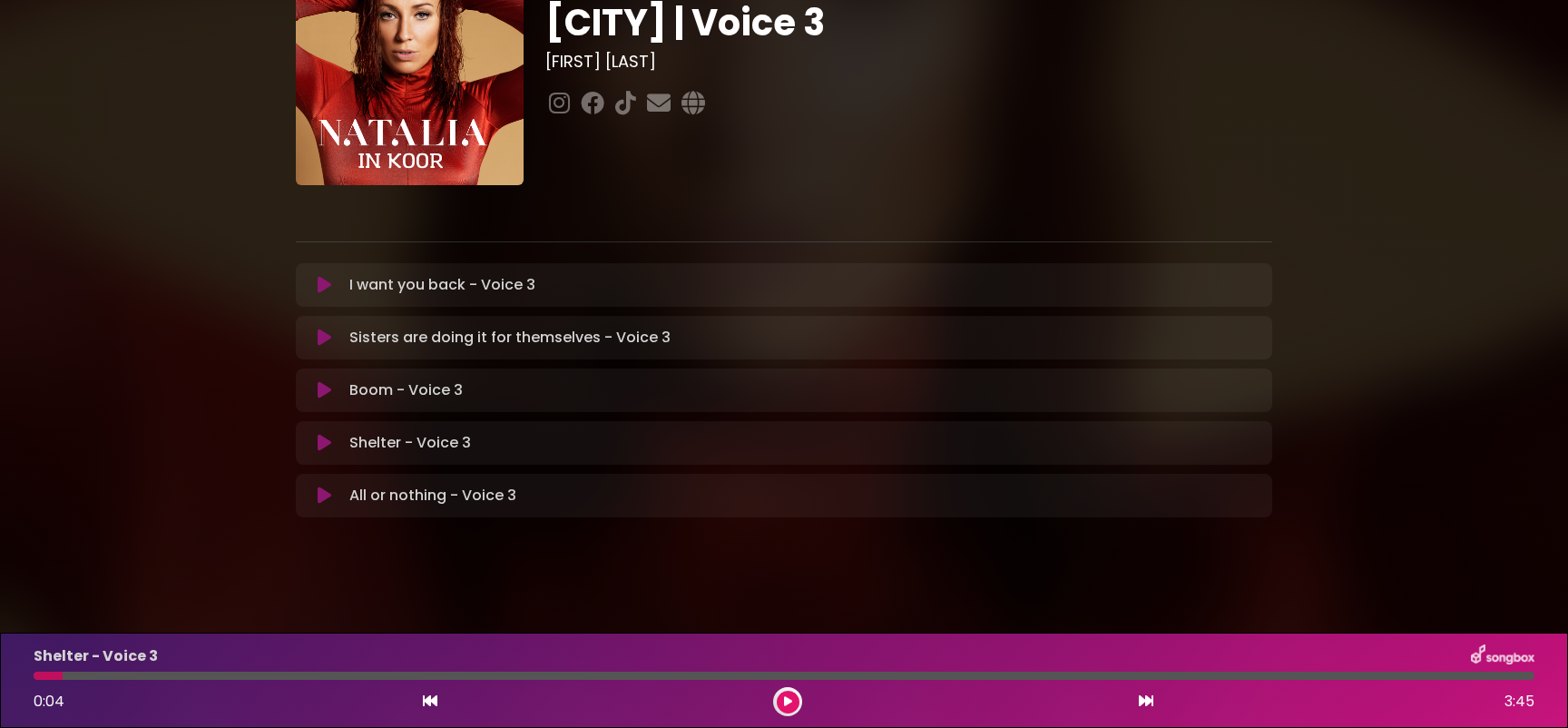 click at bounding box center (430, 701) 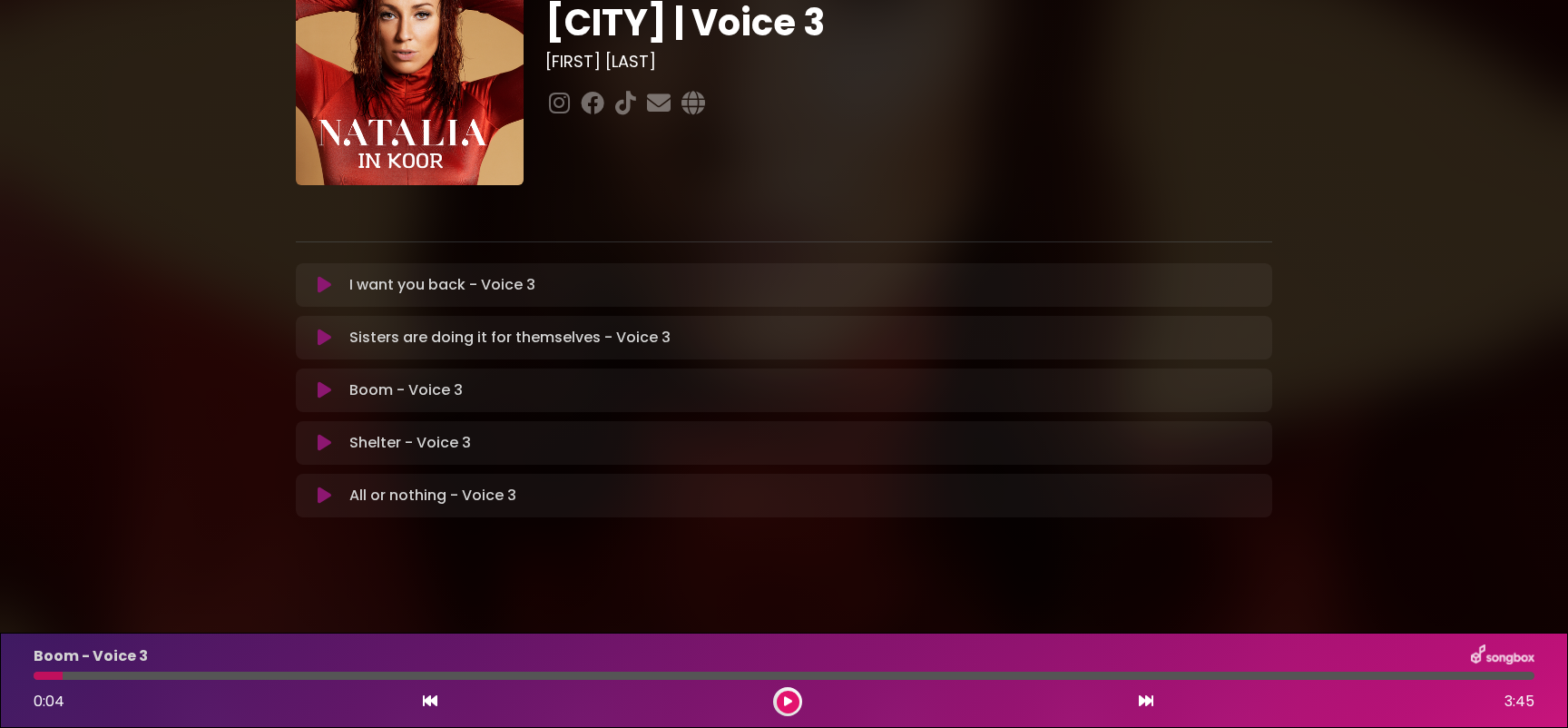 click at bounding box center (430, 701) 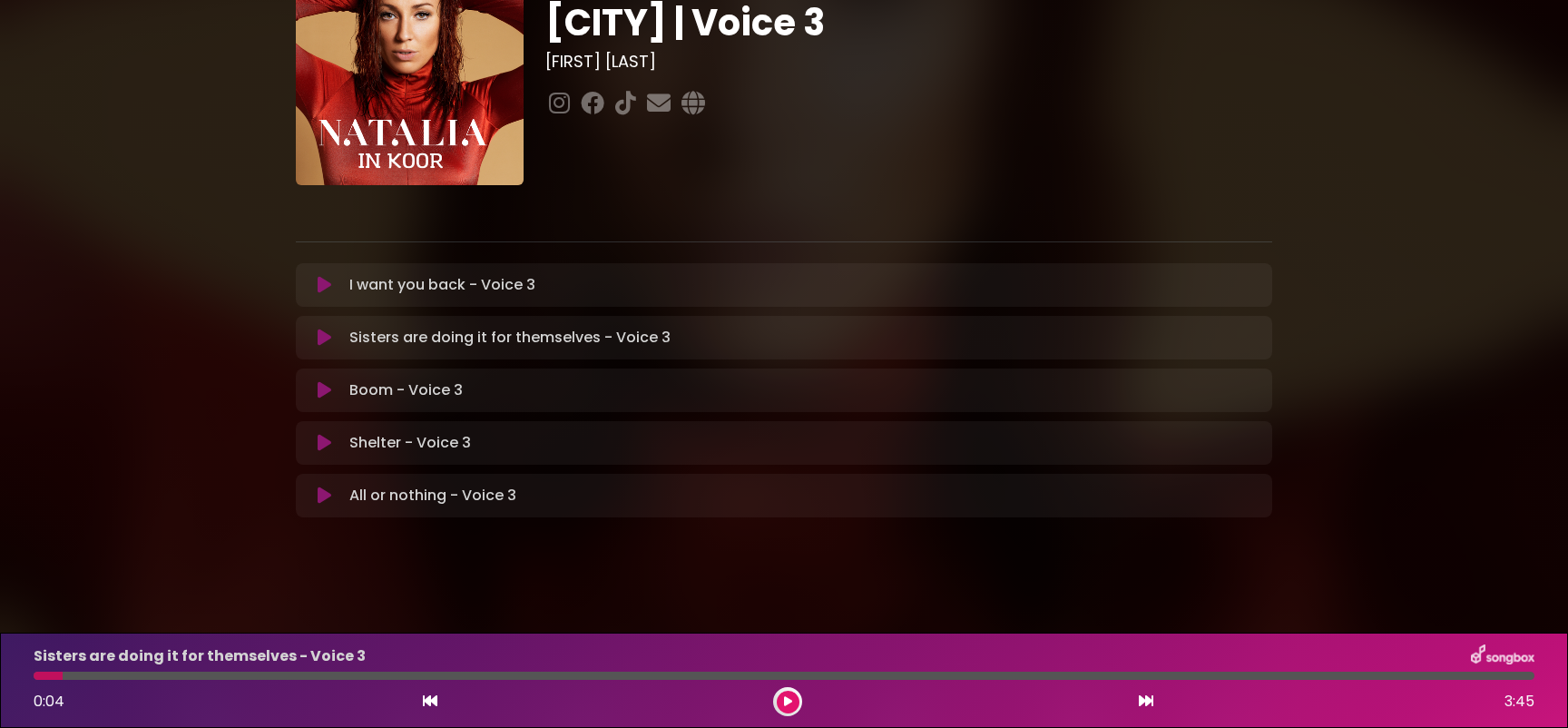 click at bounding box center (430, 701) 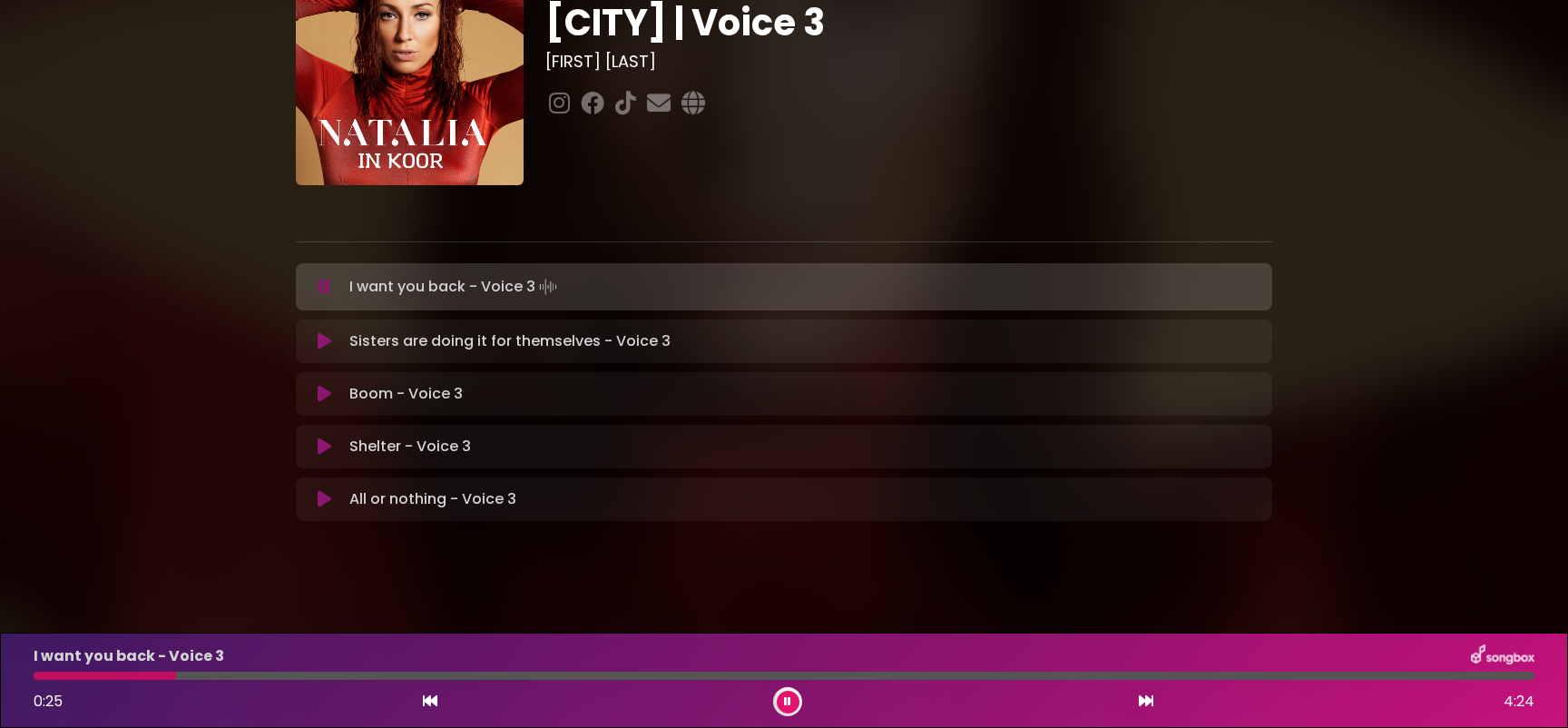 click at bounding box center (788, 702) 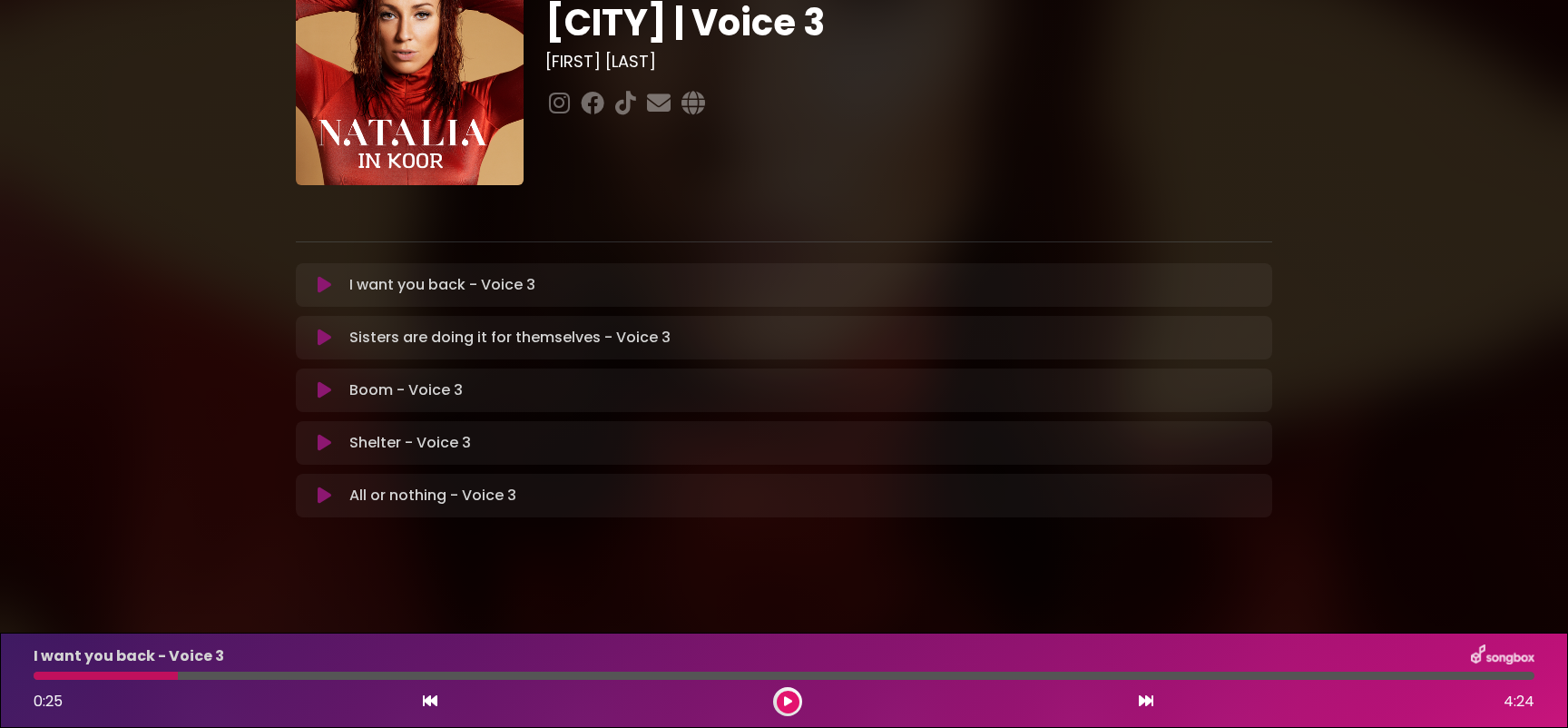click at bounding box center (788, 702) 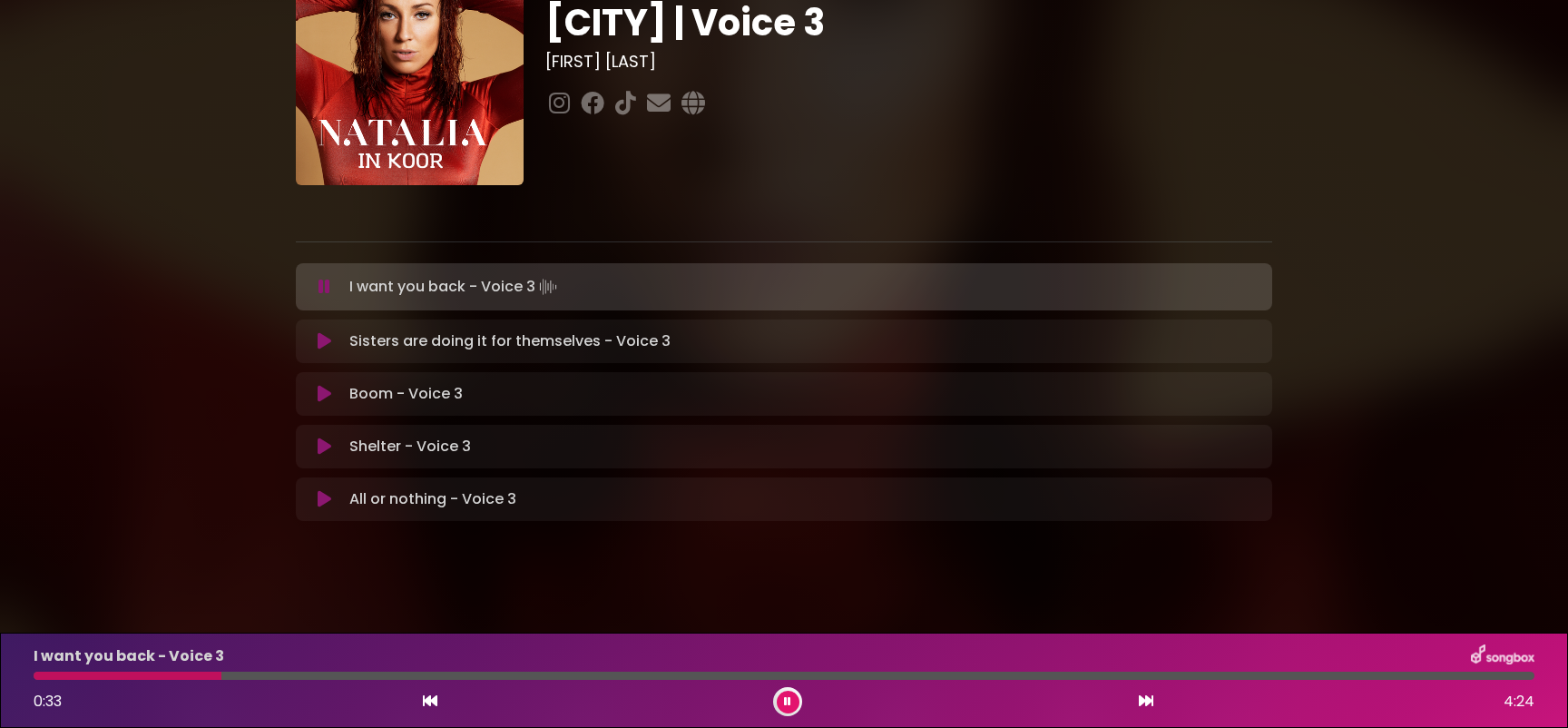 click at bounding box center [788, 702] 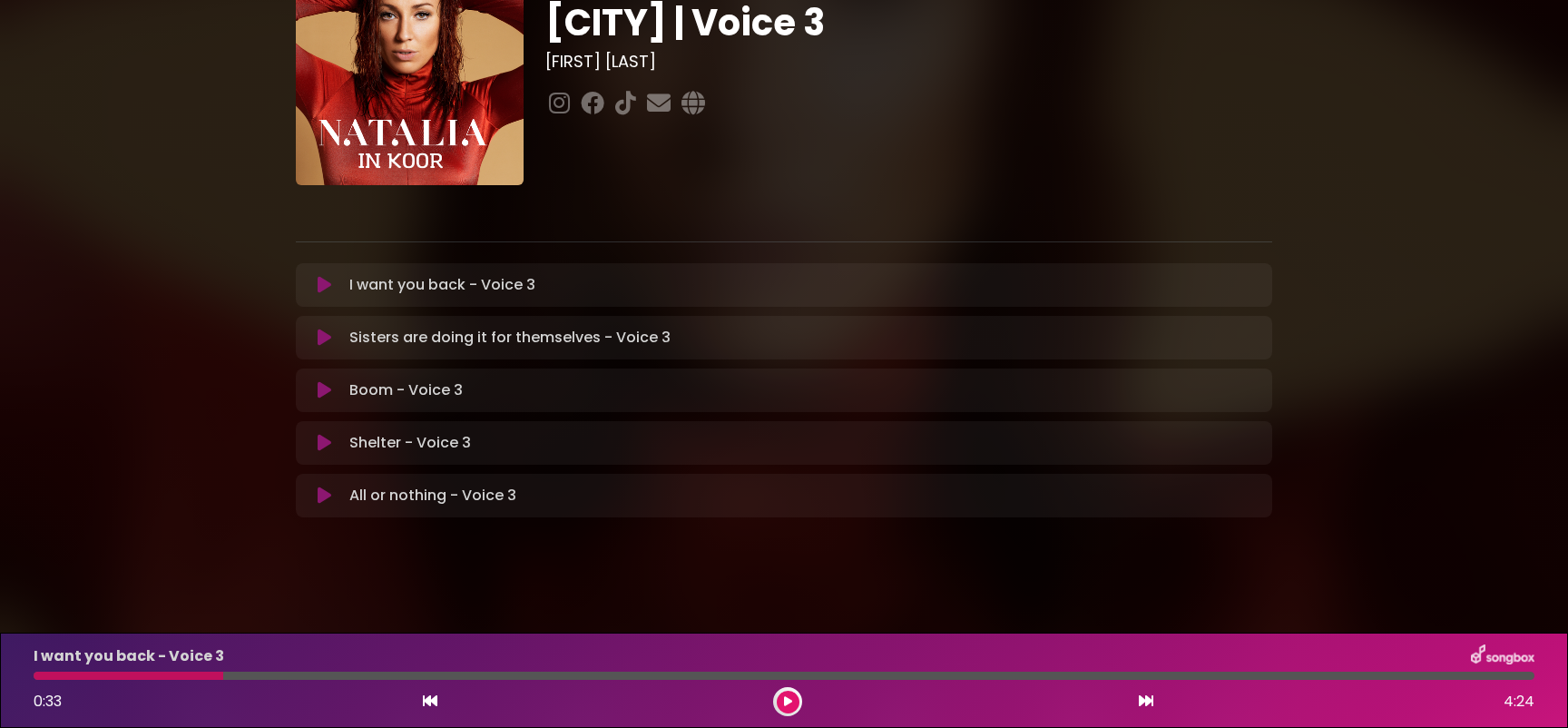 click at bounding box center [430, 701] 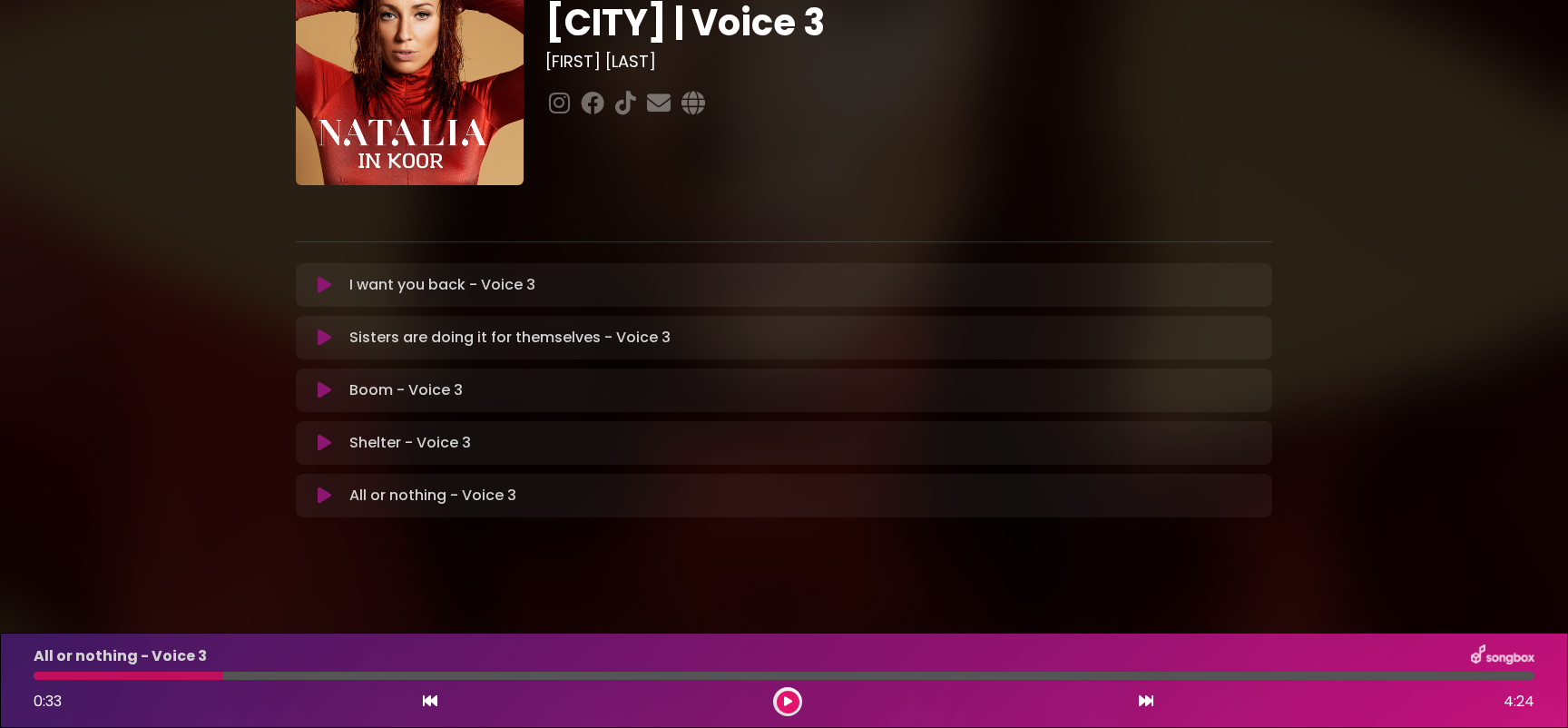 click at bounding box center (1146, 701) 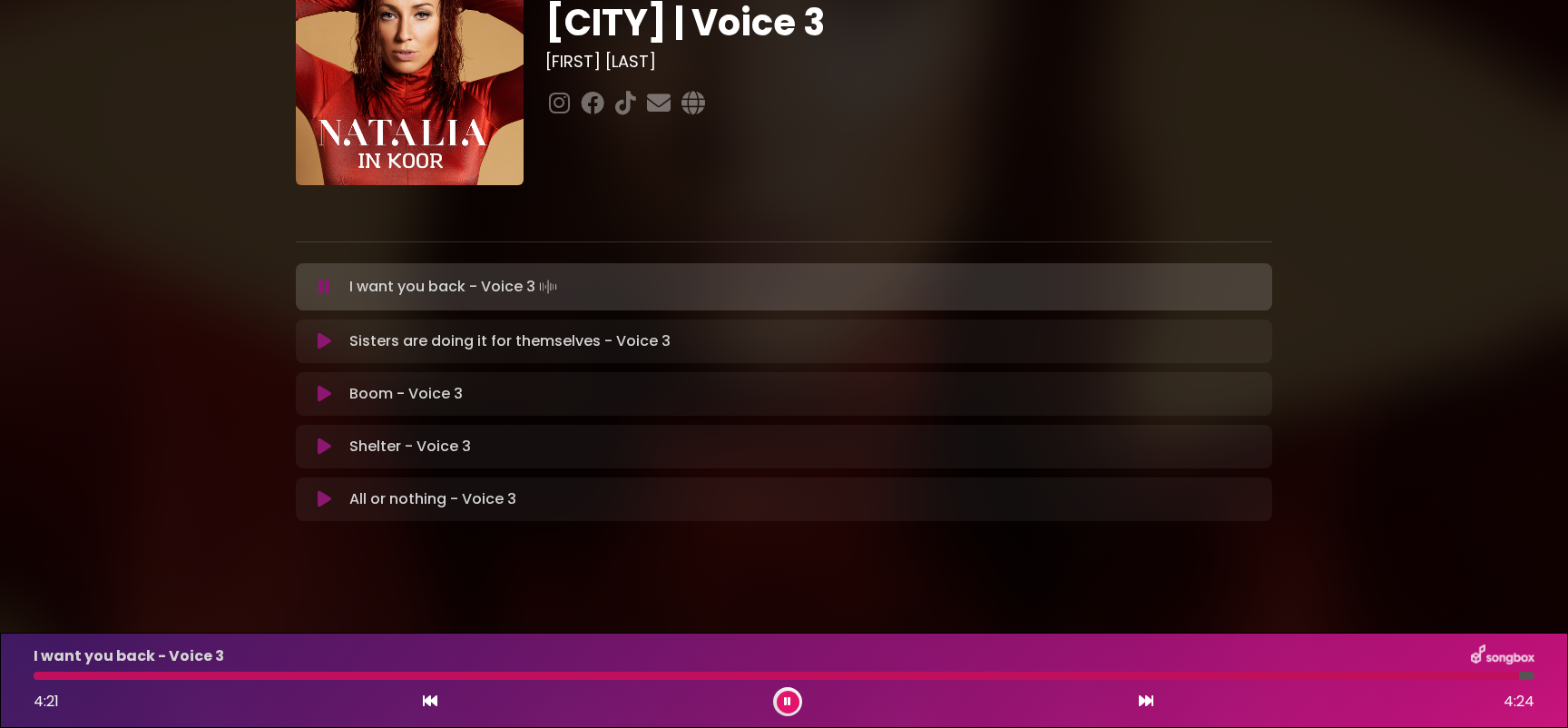 click at bounding box center (788, 702) 